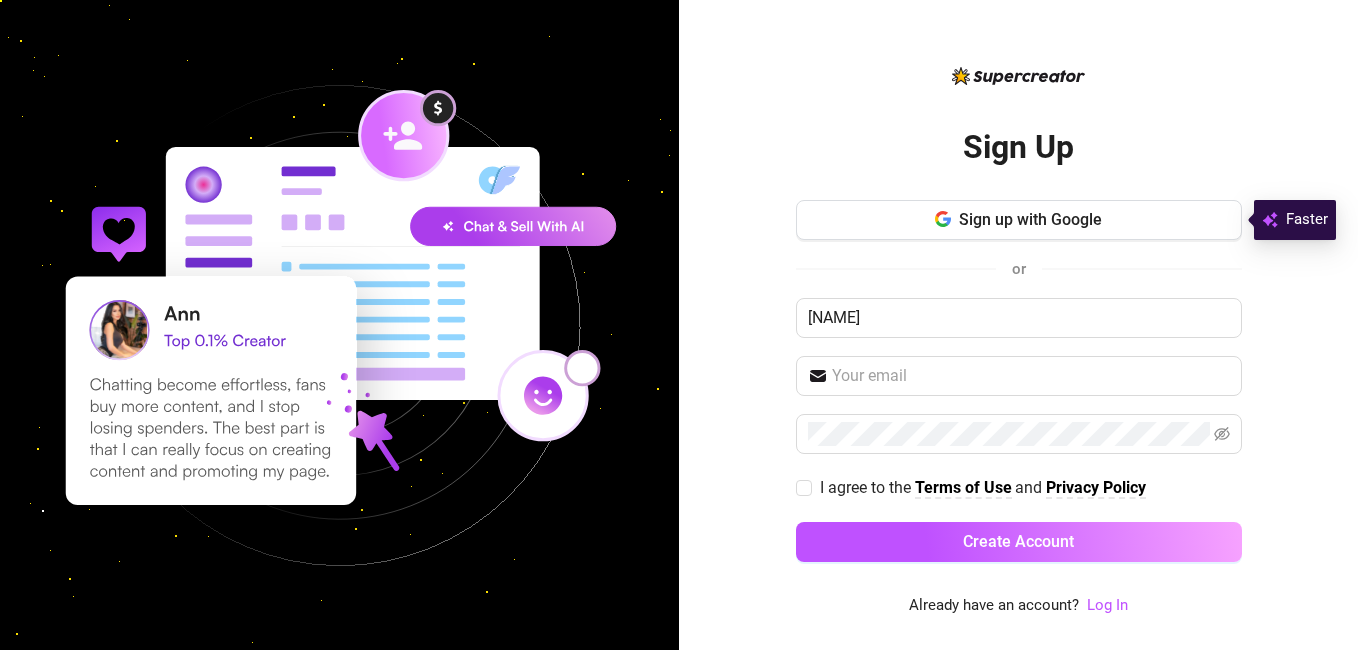 scroll, scrollTop: 0, scrollLeft: 0, axis: both 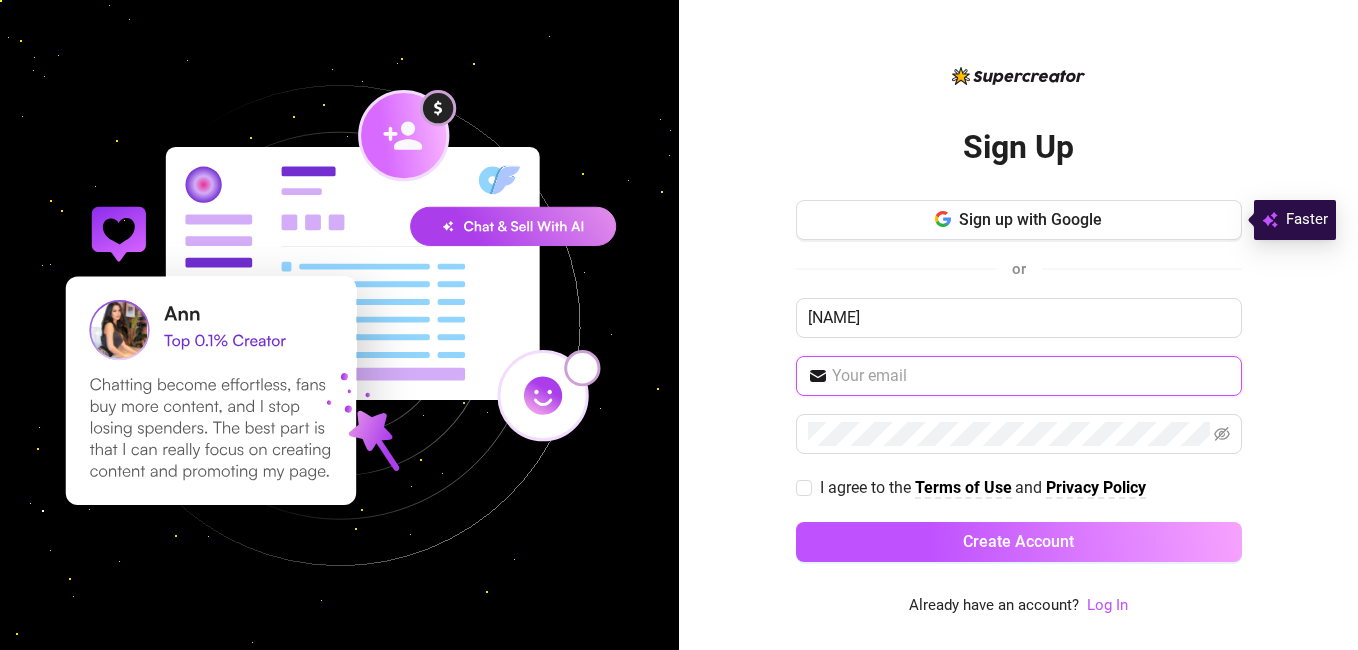 drag, startPoint x: 0, startPoint y: 0, endPoint x: 924, endPoint y: 380, distance: 999.0876 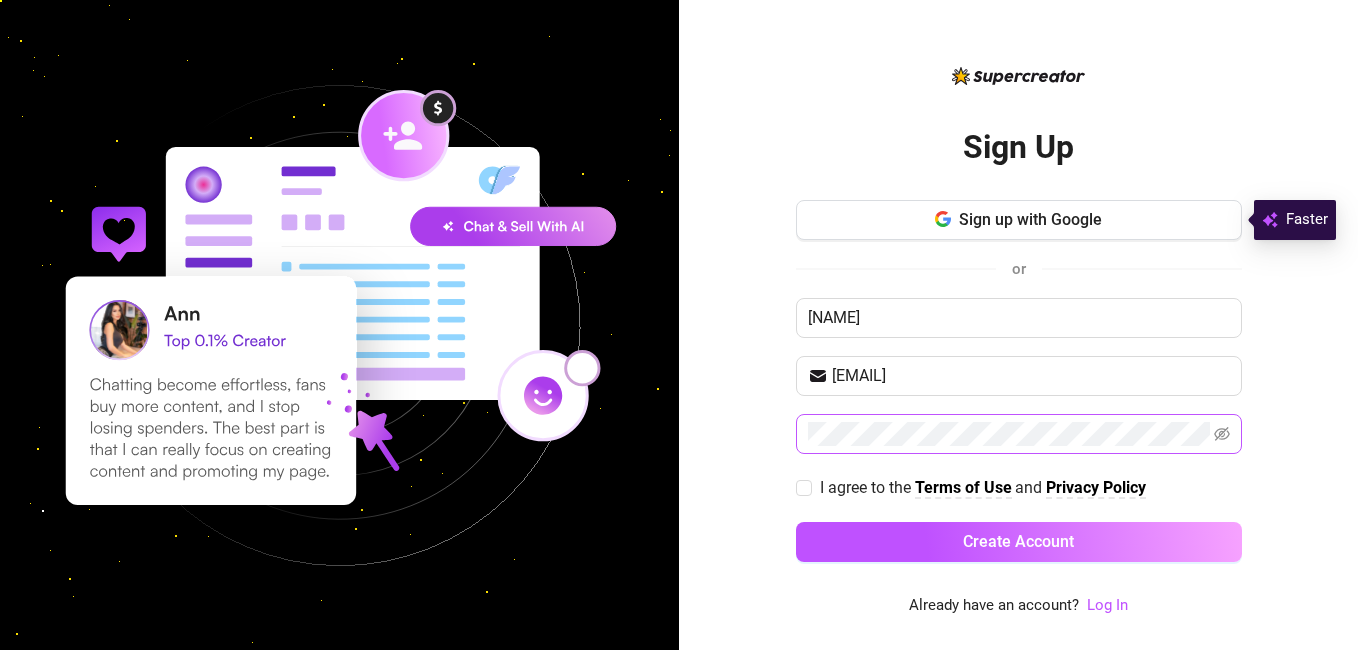 click at bounding box center (1019, 434) 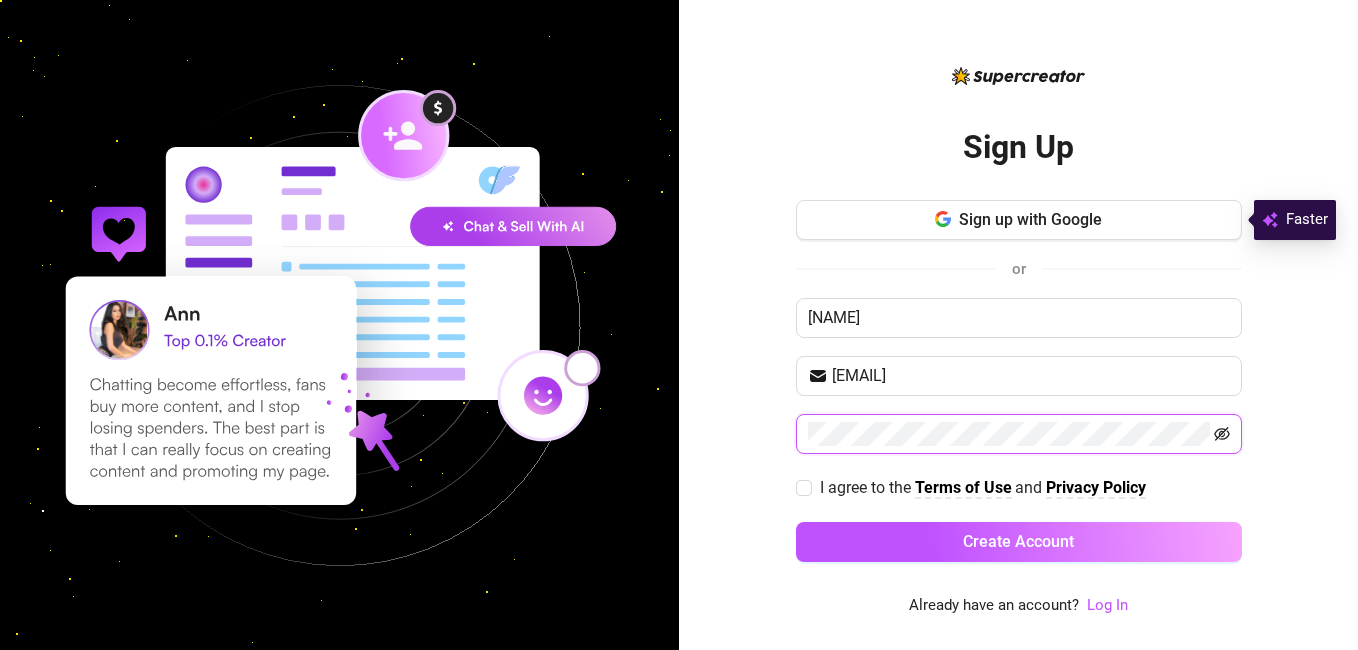click 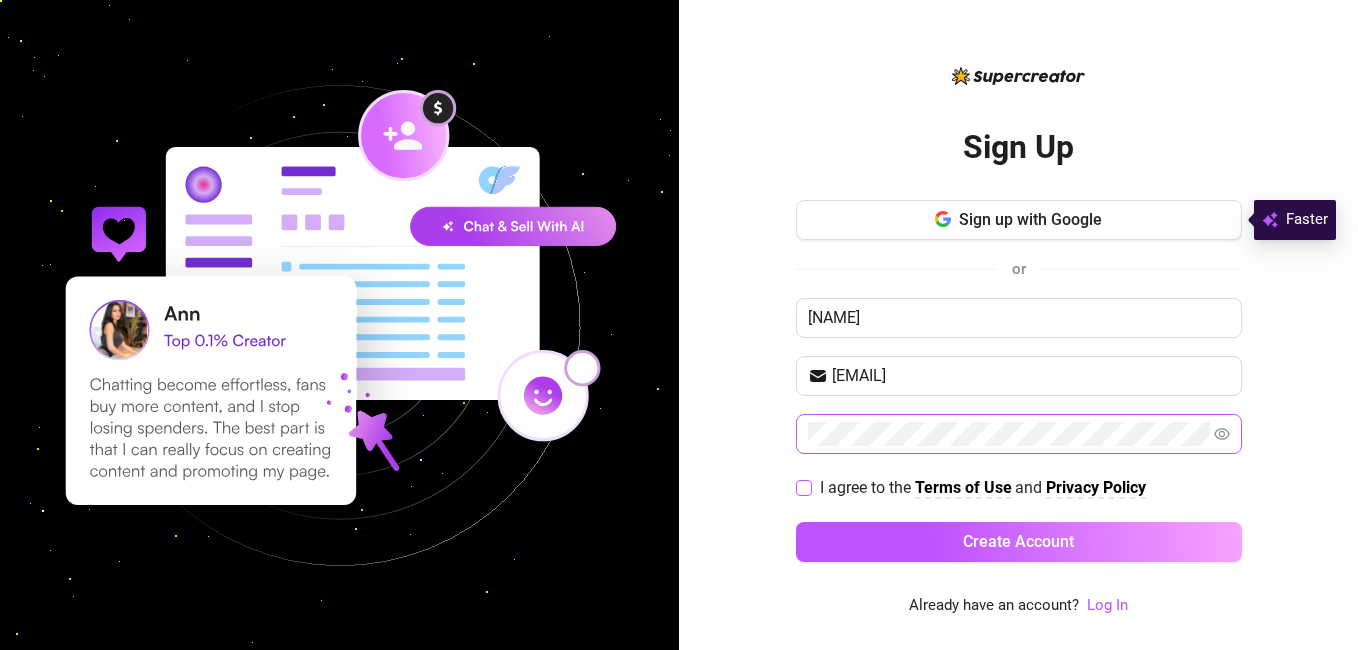 click on "I agree to the   Terms of Use   and   Privacy Policy" at bounding box center (983, 487) 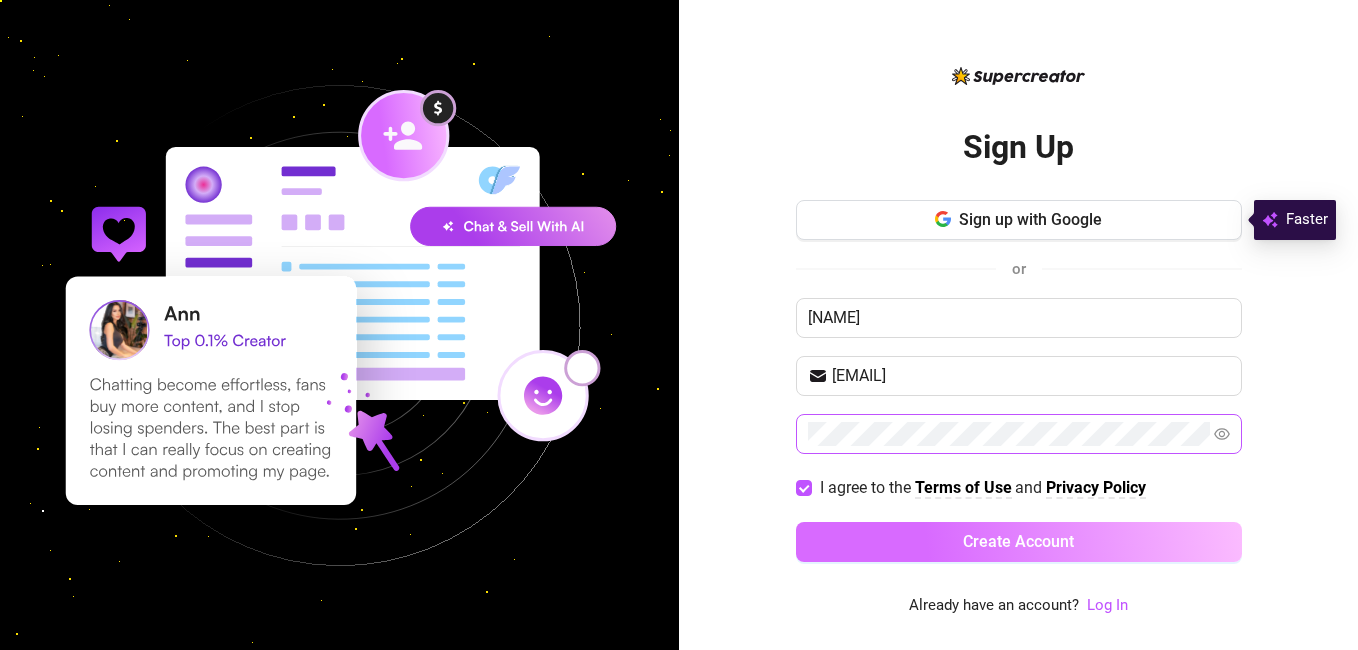 click on "Create Account" at bounding box center [1019, 542] 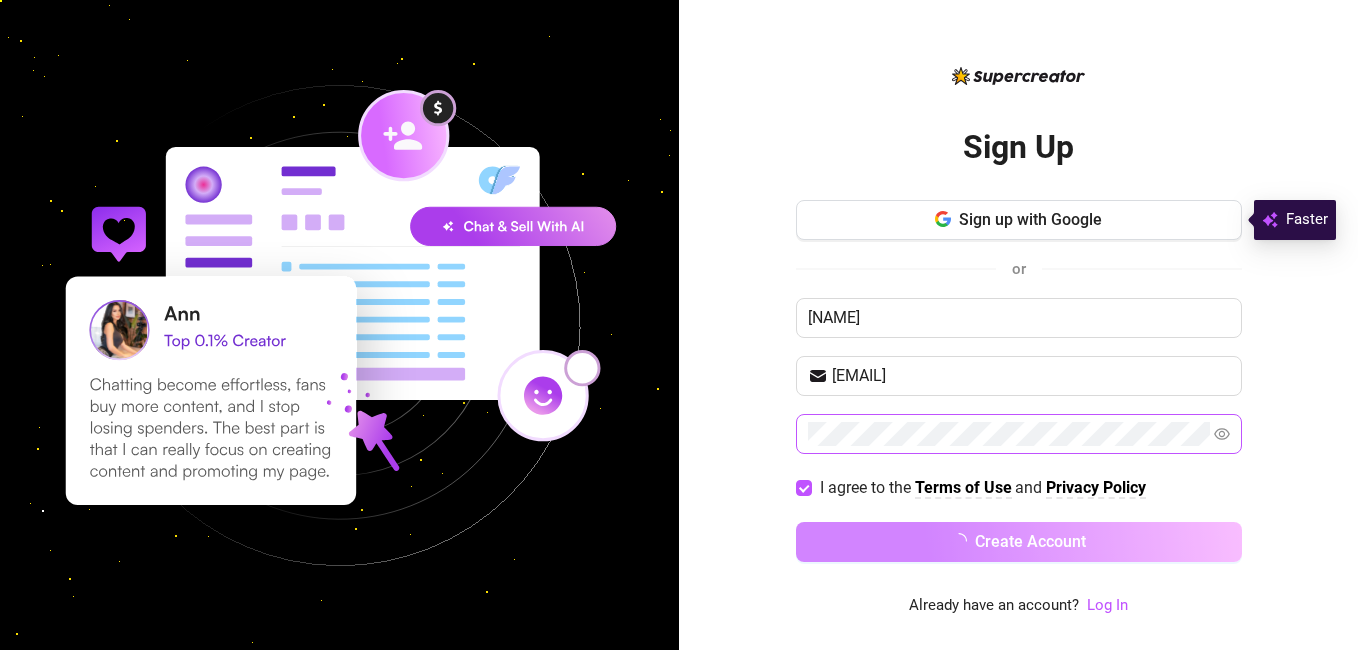 drag, startPoint x: 1231, startPoint y: 625, endPoint x: 1178, endPoint y: 605, distance: 56.648037 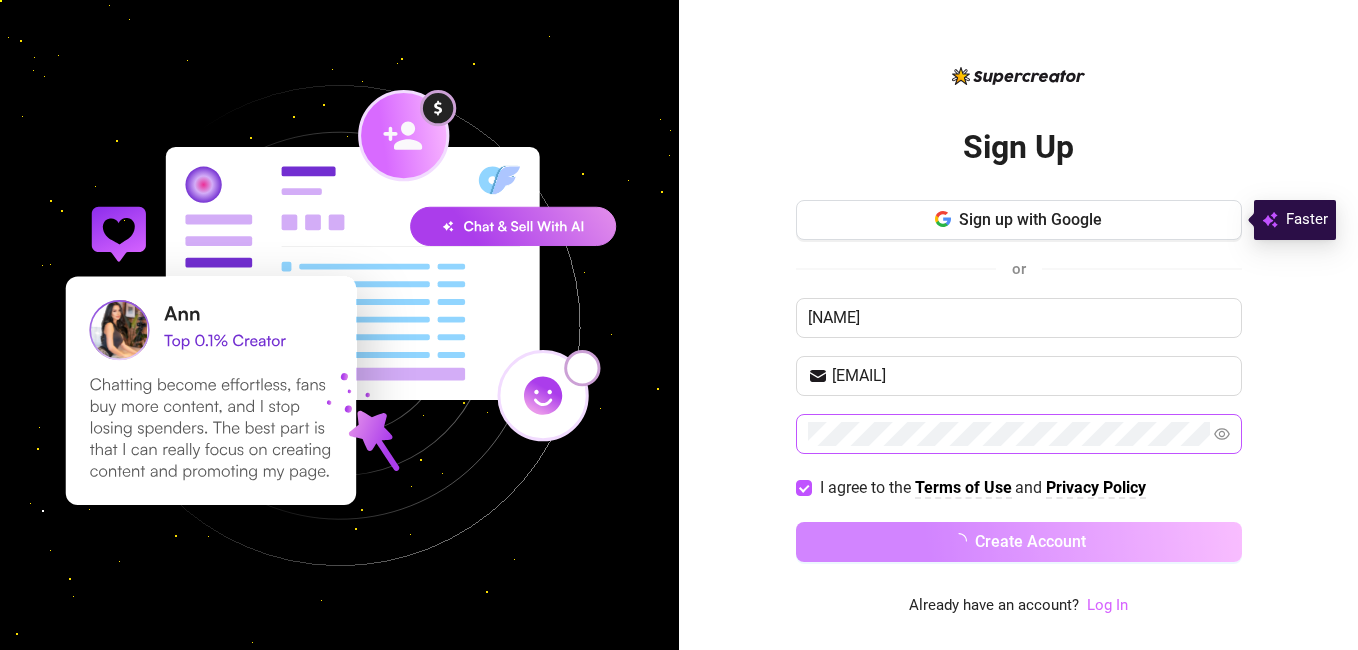 click on "Log In" at bounding box center (1107, 605) 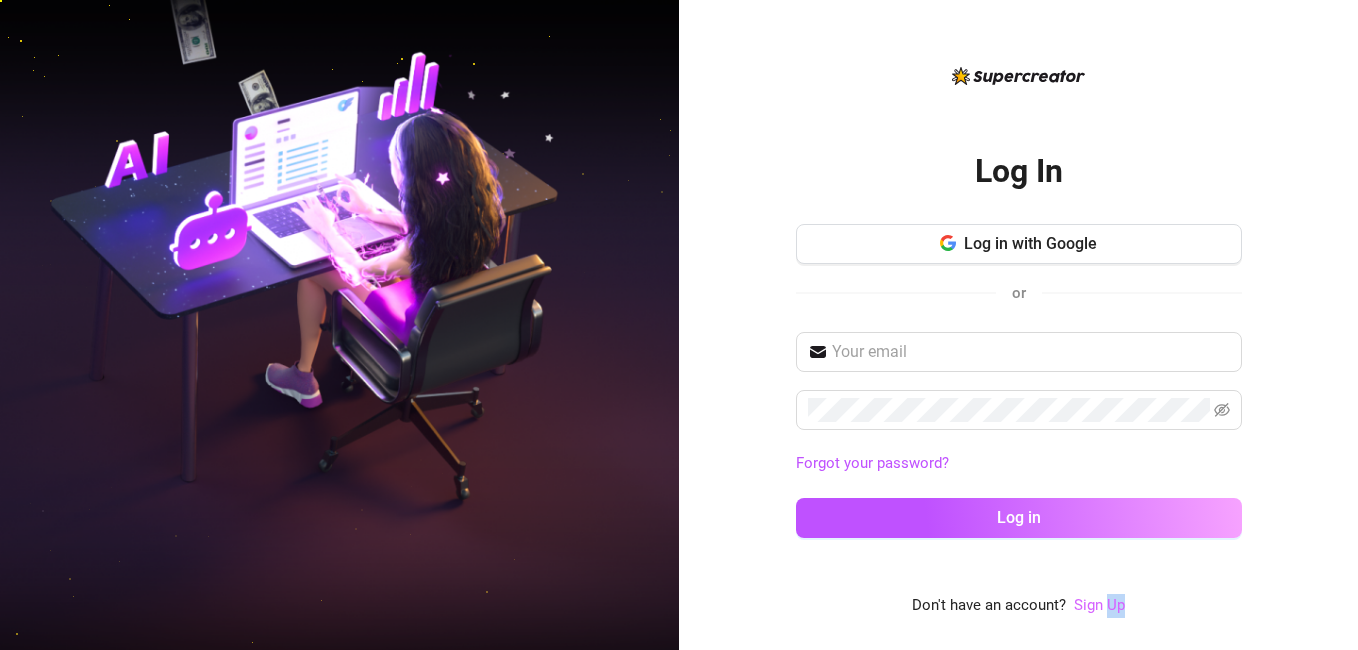 click on "Sign Up" at bounding box center (1099, 605) 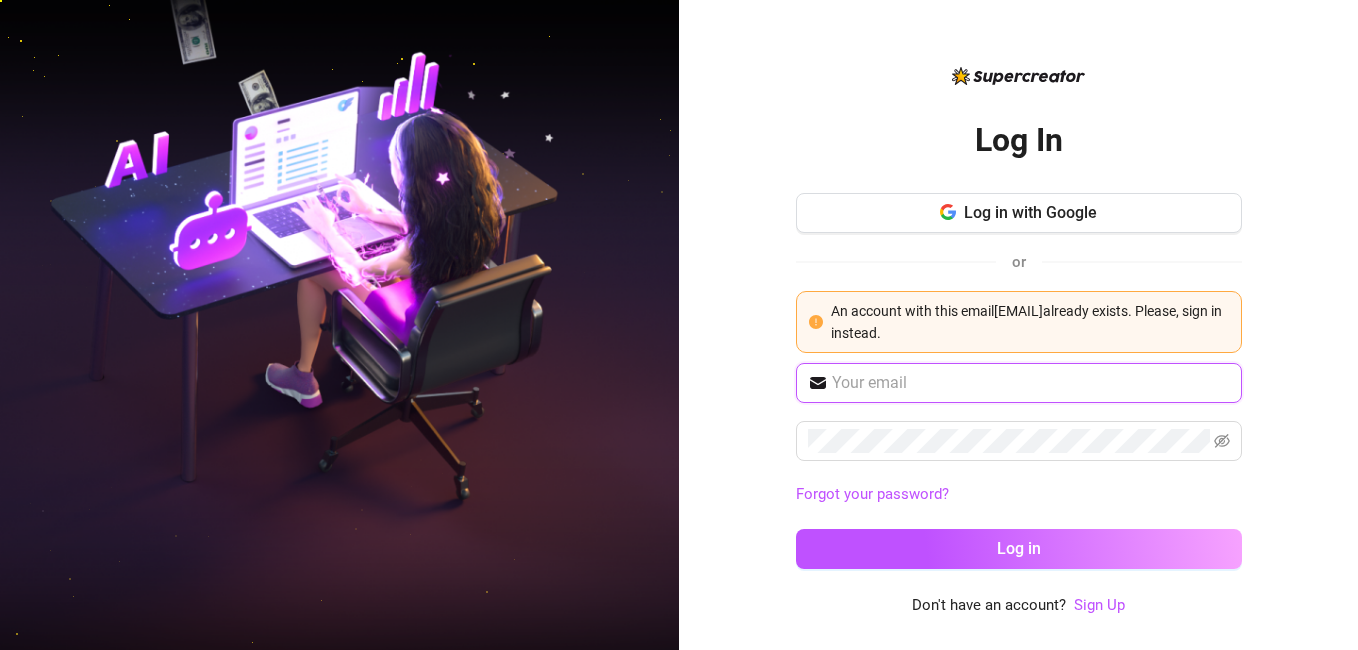 click at bounding box center (1031, 383) 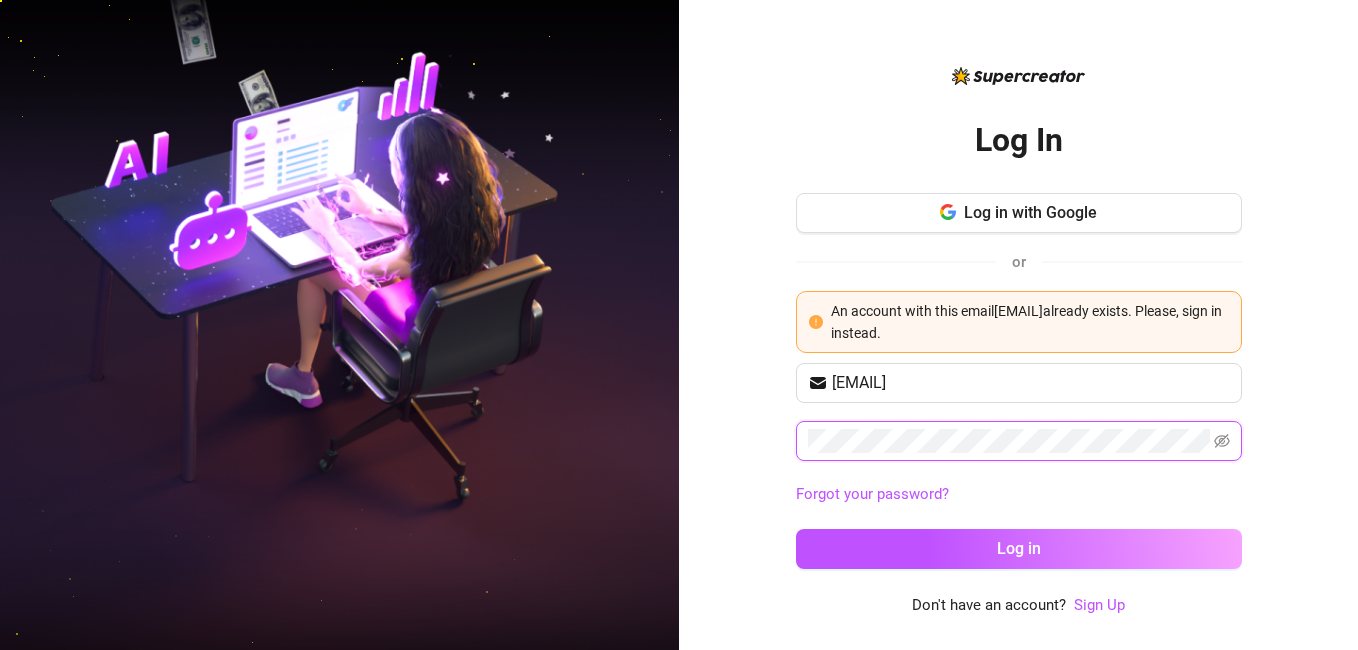 click on "Log in" at bounding box center [1019, 549] 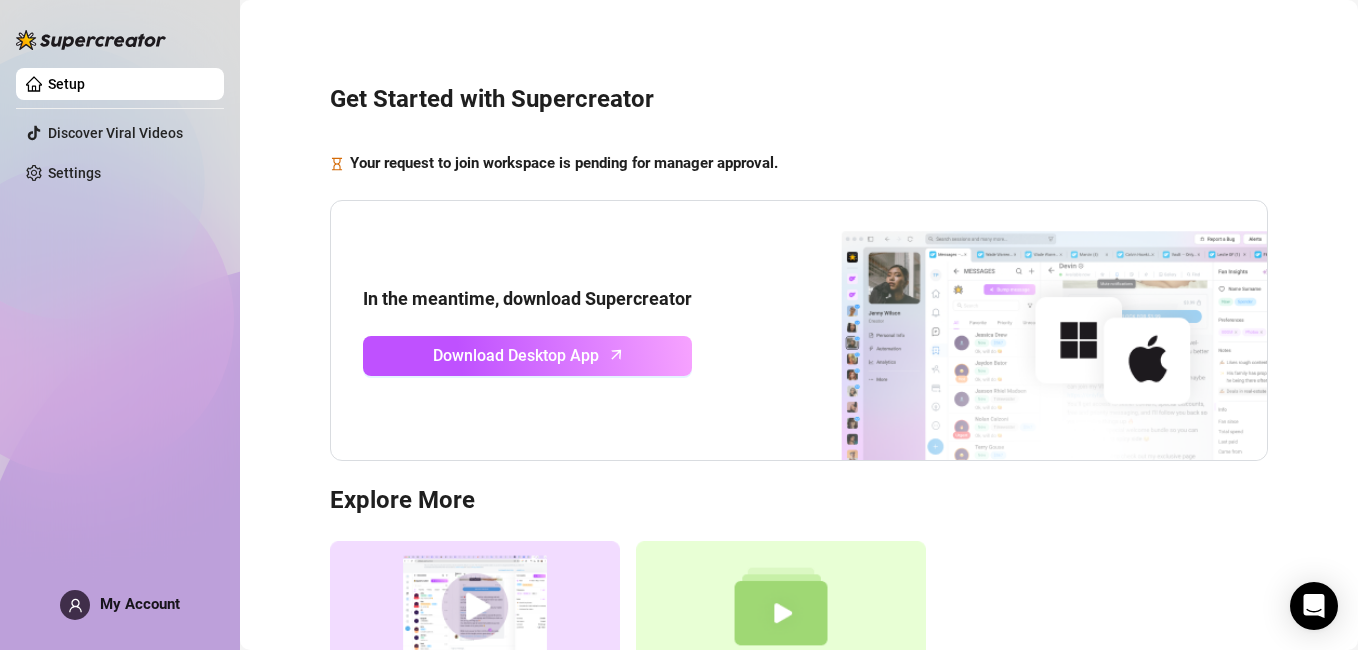 scroll, scrollTop: 0, scrollLeft: 0, axis: both 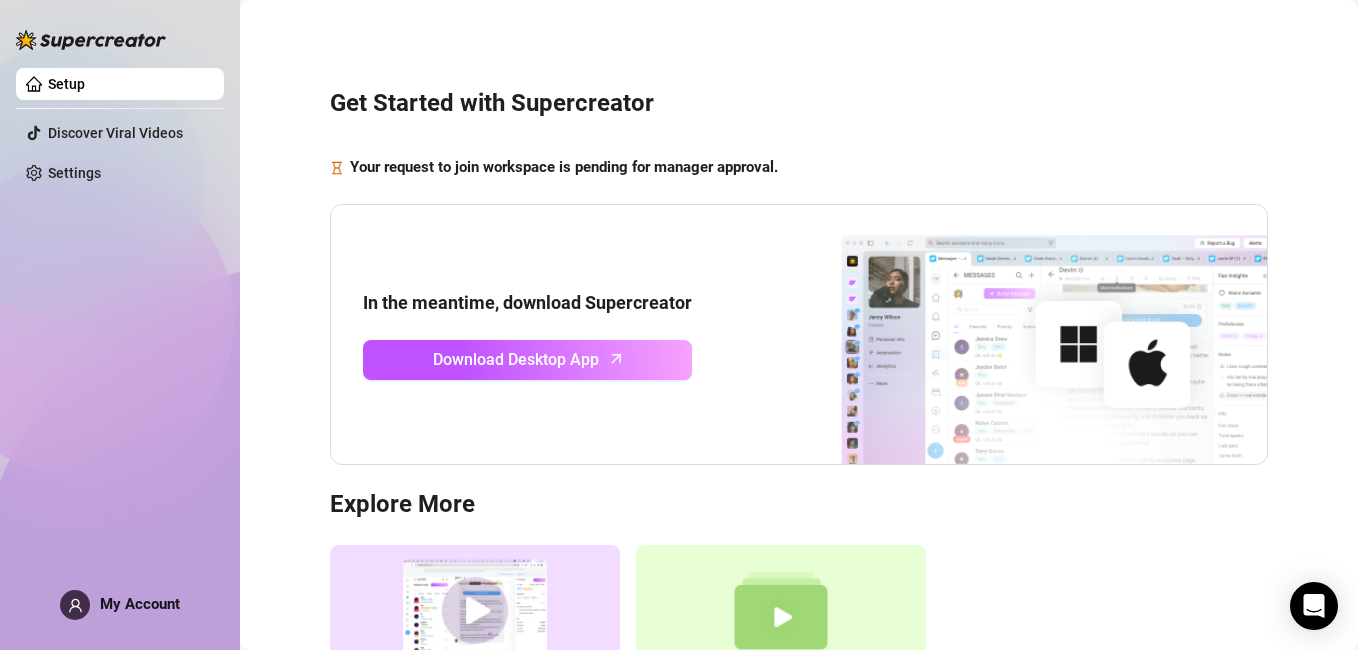click on "In the meantime, download Supercreator Download Desktop App" at bounding box center (799, 335) 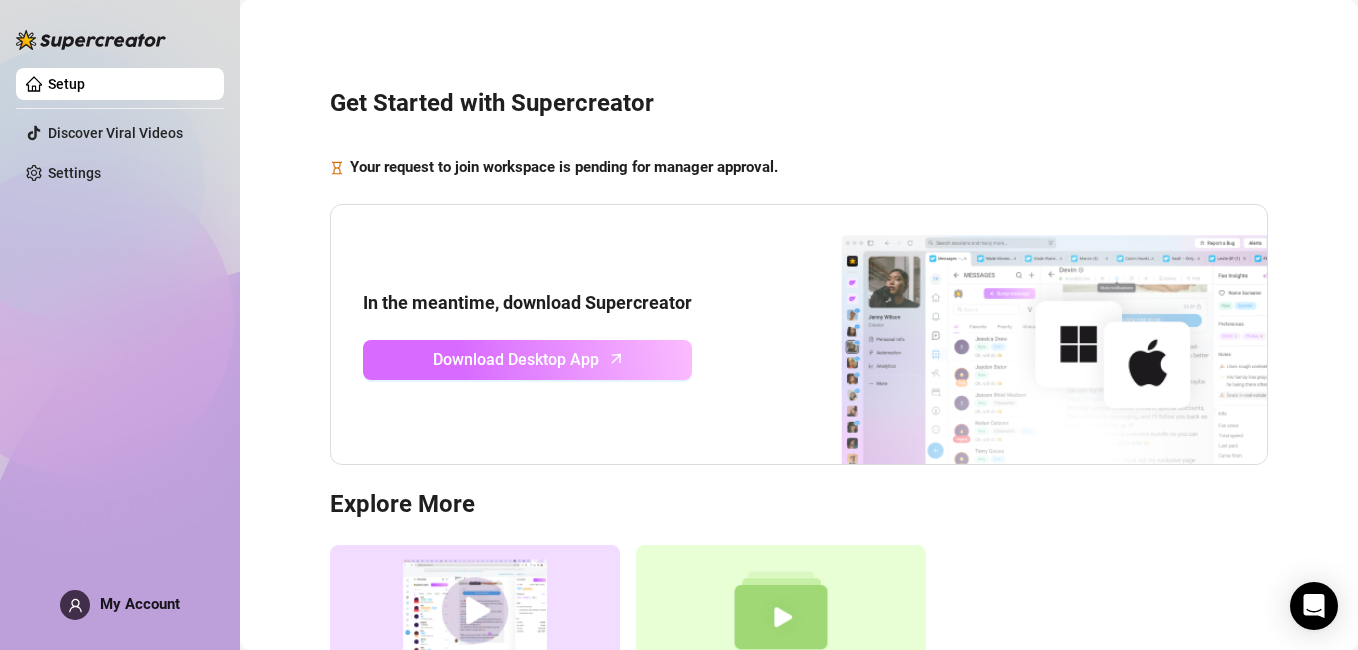 click on "Download Desktop App" at bounding box center (516, 359) 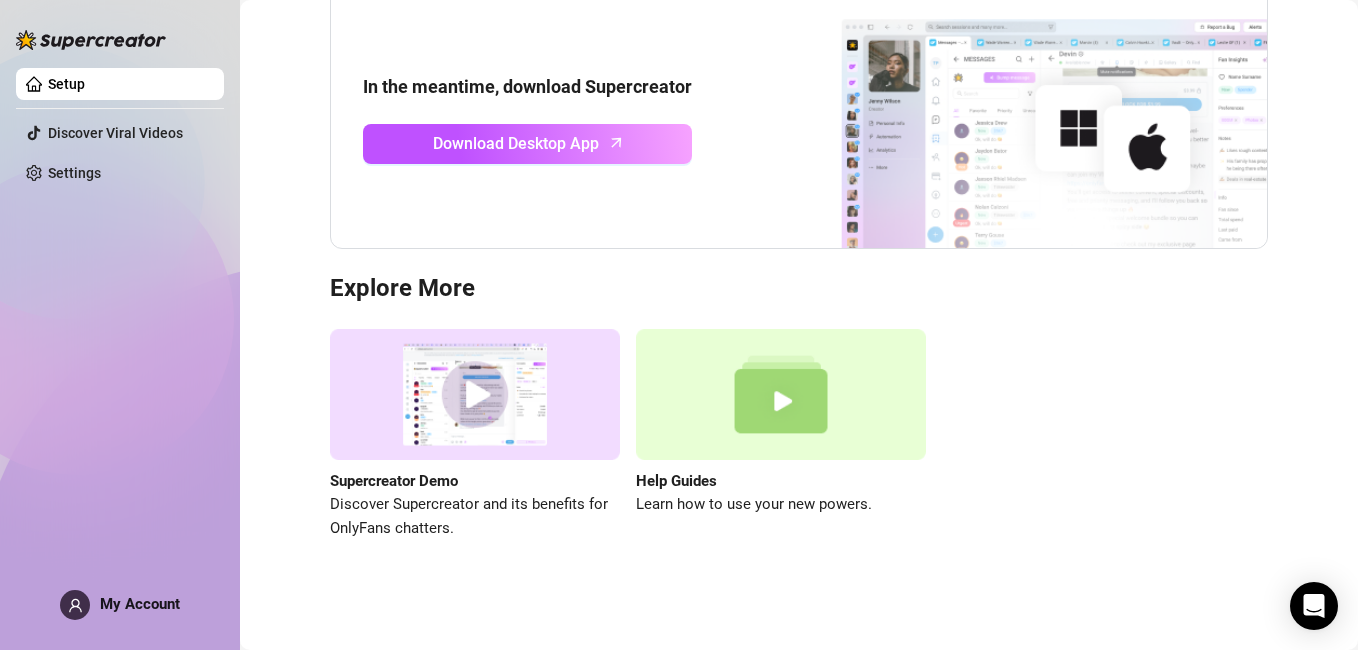 scroll, scrollTop: 217, scrollLeft: 0, axis: vertical 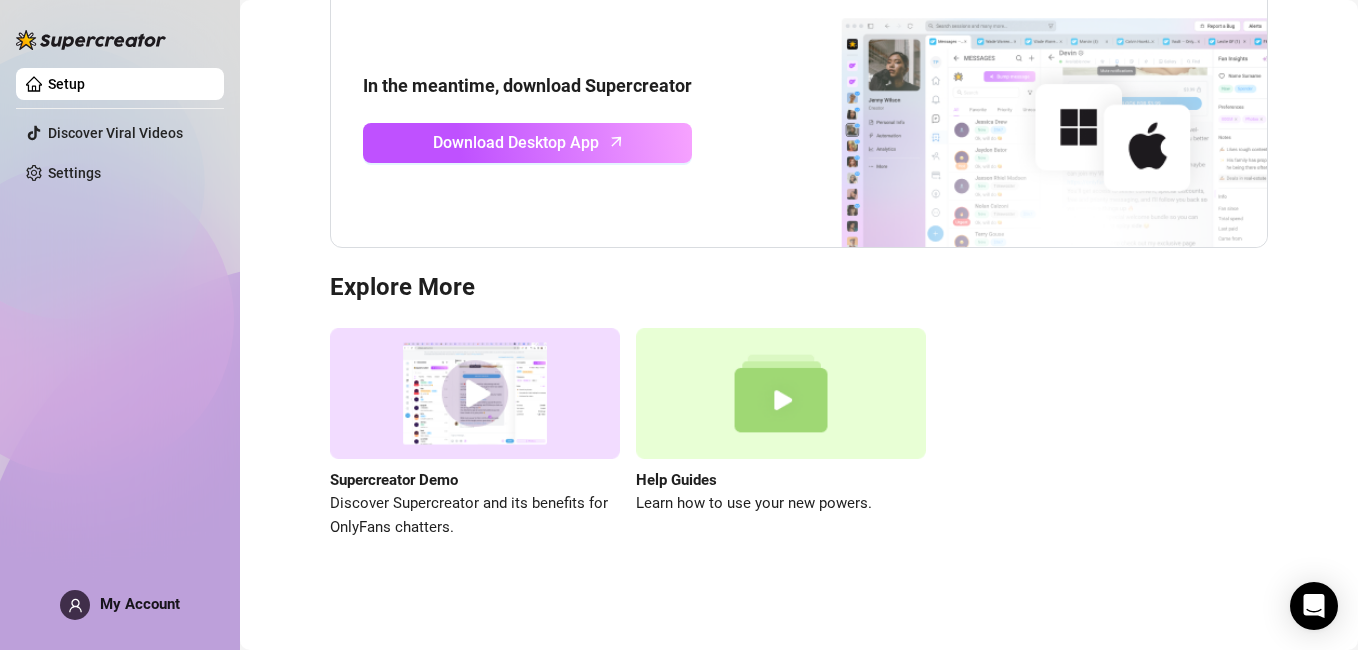 click on "My Account" at bounding box center [140, 604] 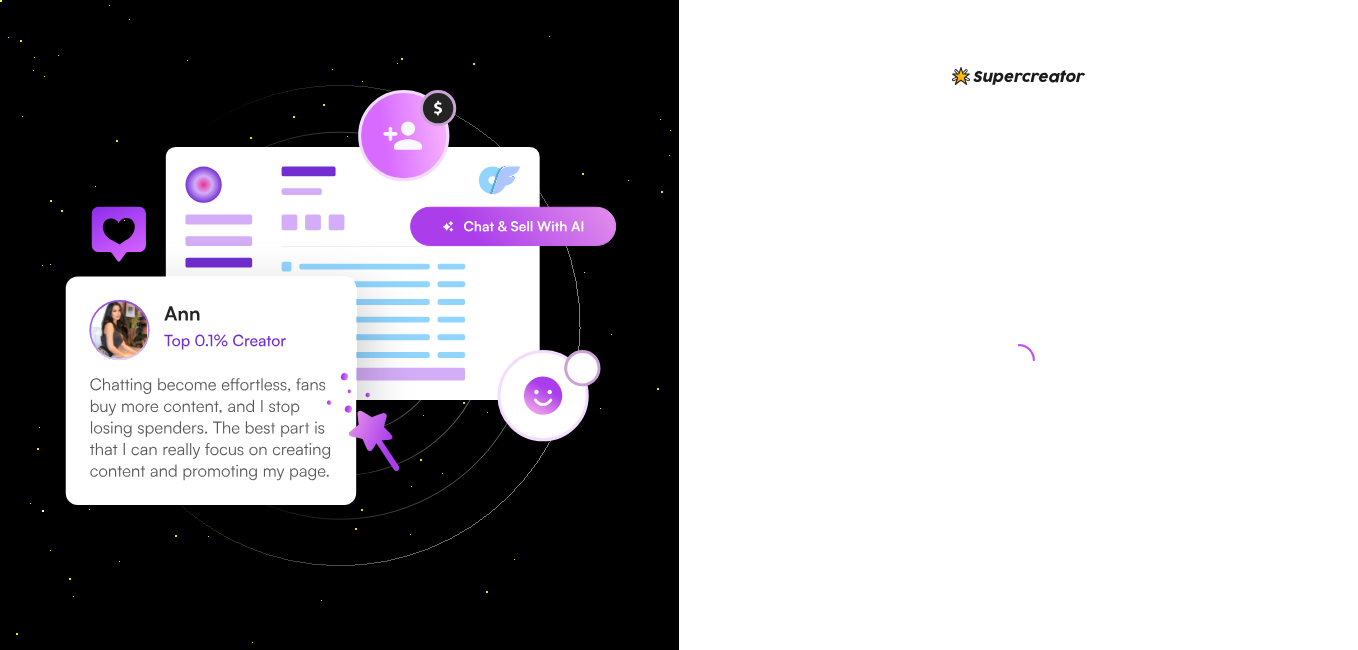 scroll, scrollTop: 0, scrollLeft: 0, axis: both 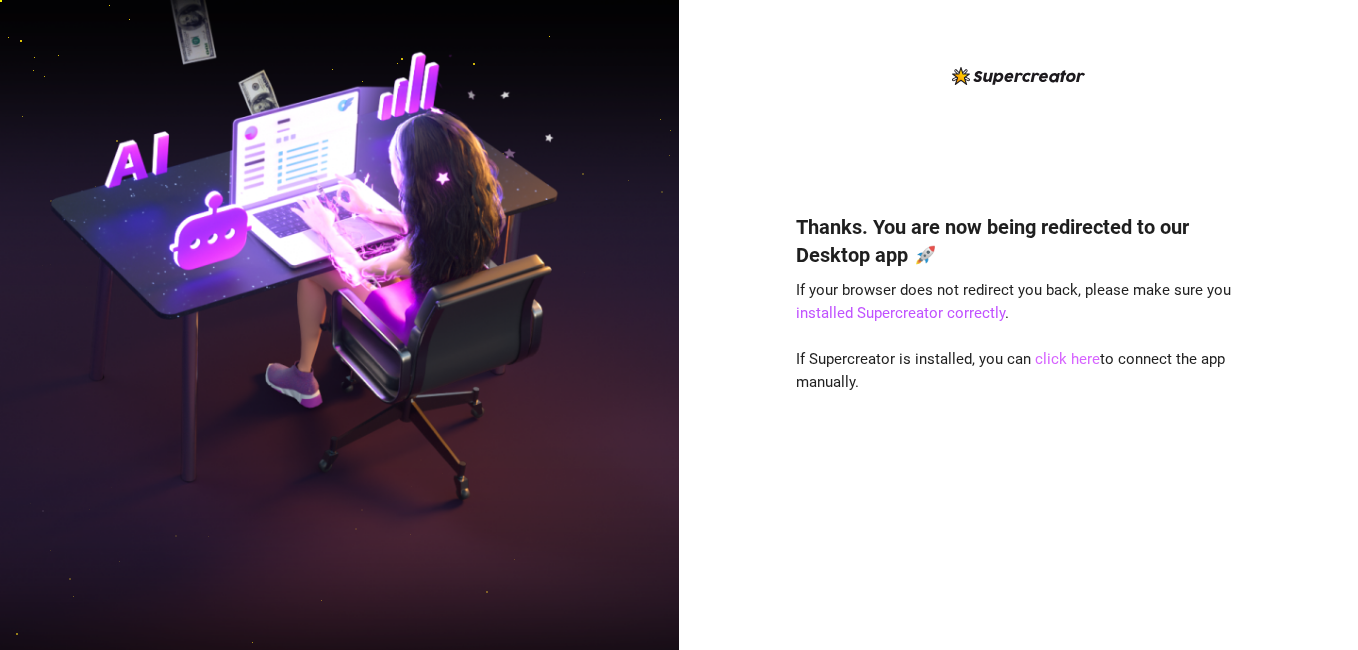 click on "click here" at bounding box center [1067, 359] 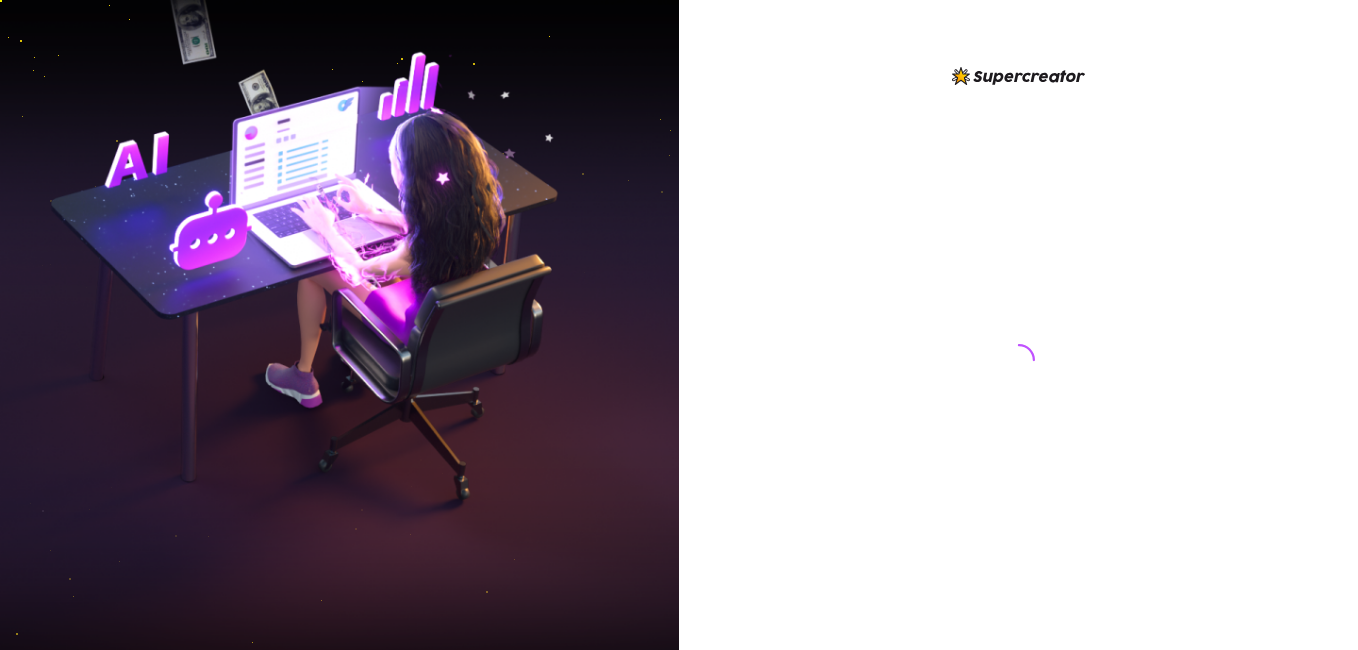 scroll, scrollTop: 0, scrollLeft: 0, axis: both 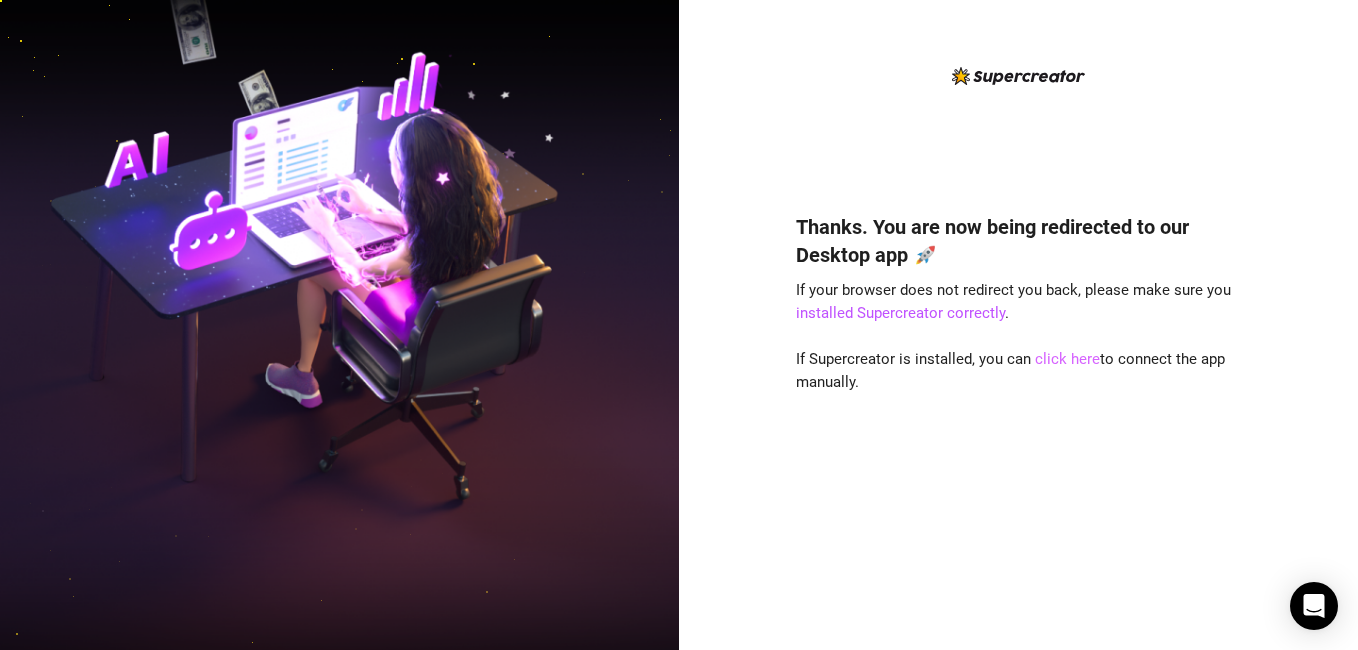 click on "click here" at bounding box center (1067, 359) 